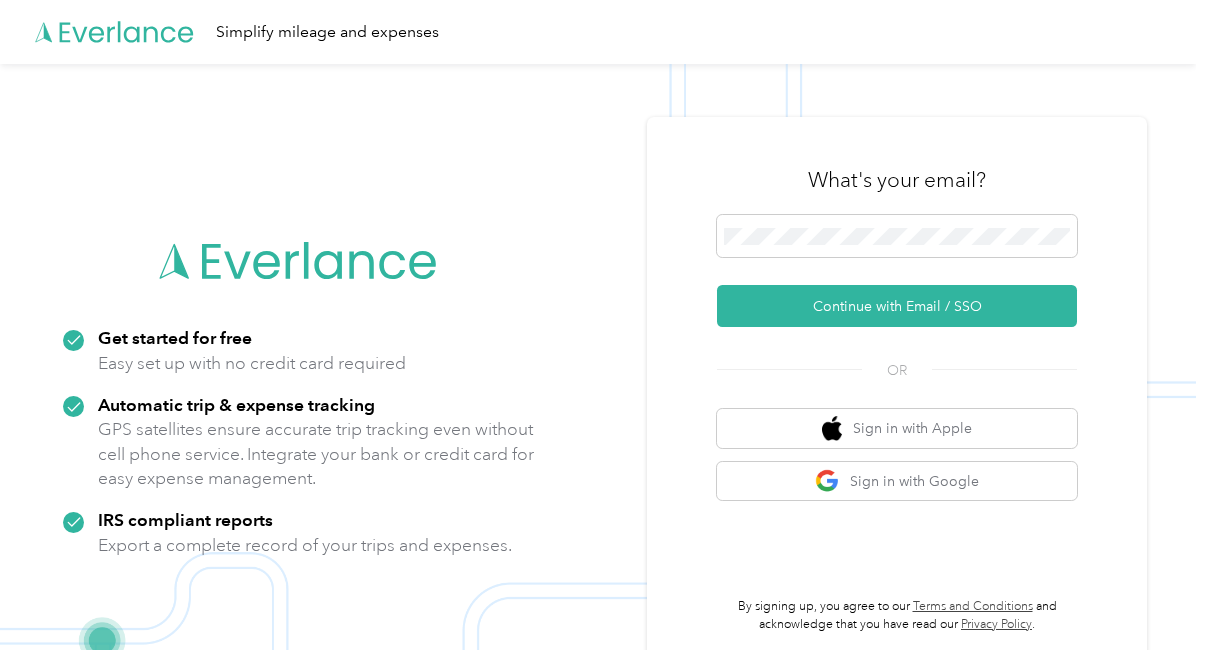 scroll, scrollTop: 0, scrollLeft: 0, axis: both 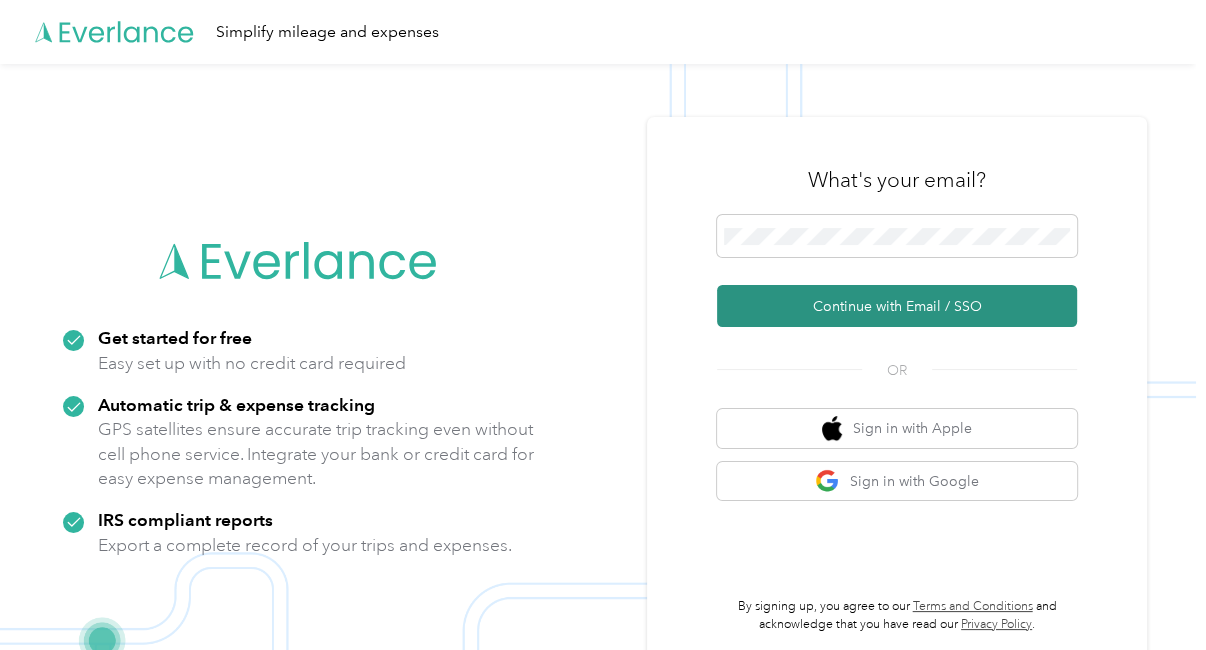 click on "Continue with Email / SSO" at bounding box center (897, 306) 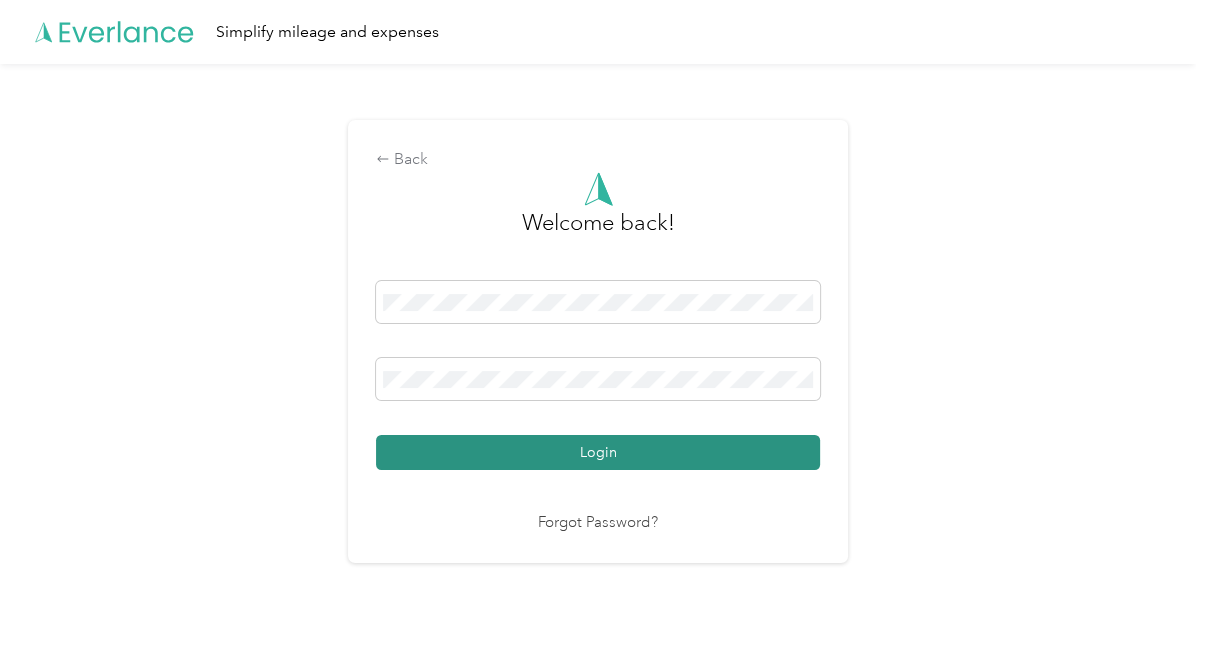 click on "Login" at bounding box center (598, 452) 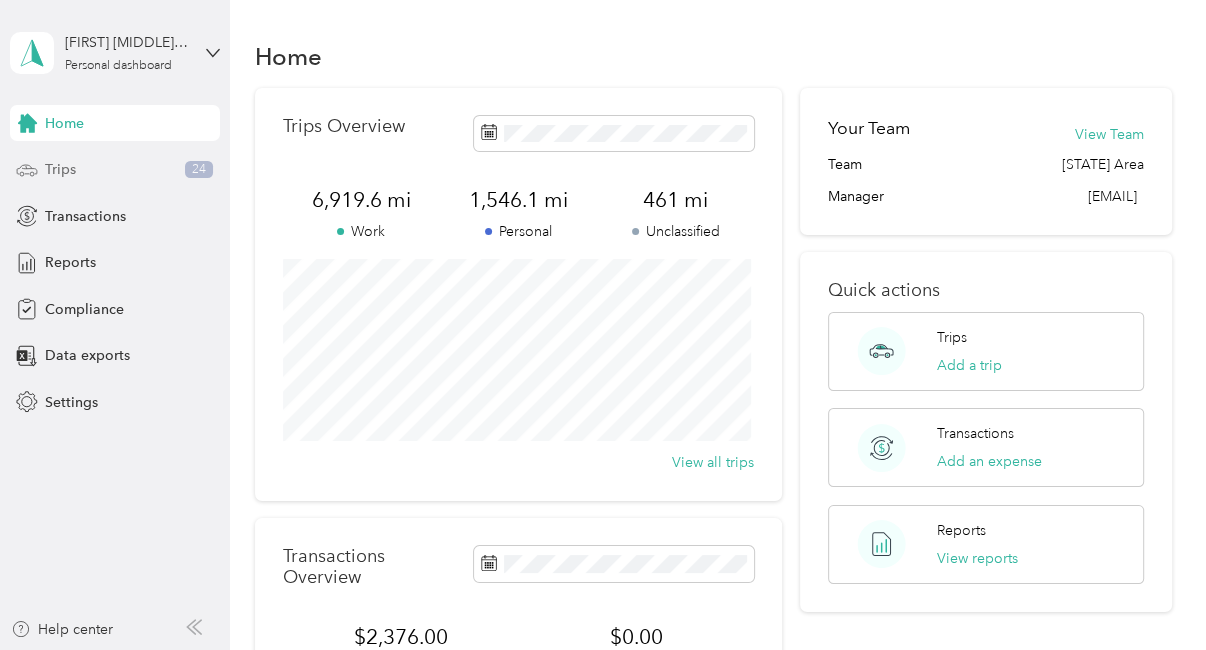 click on "Trips [NUMBER]" at bounding box center (115, 170) 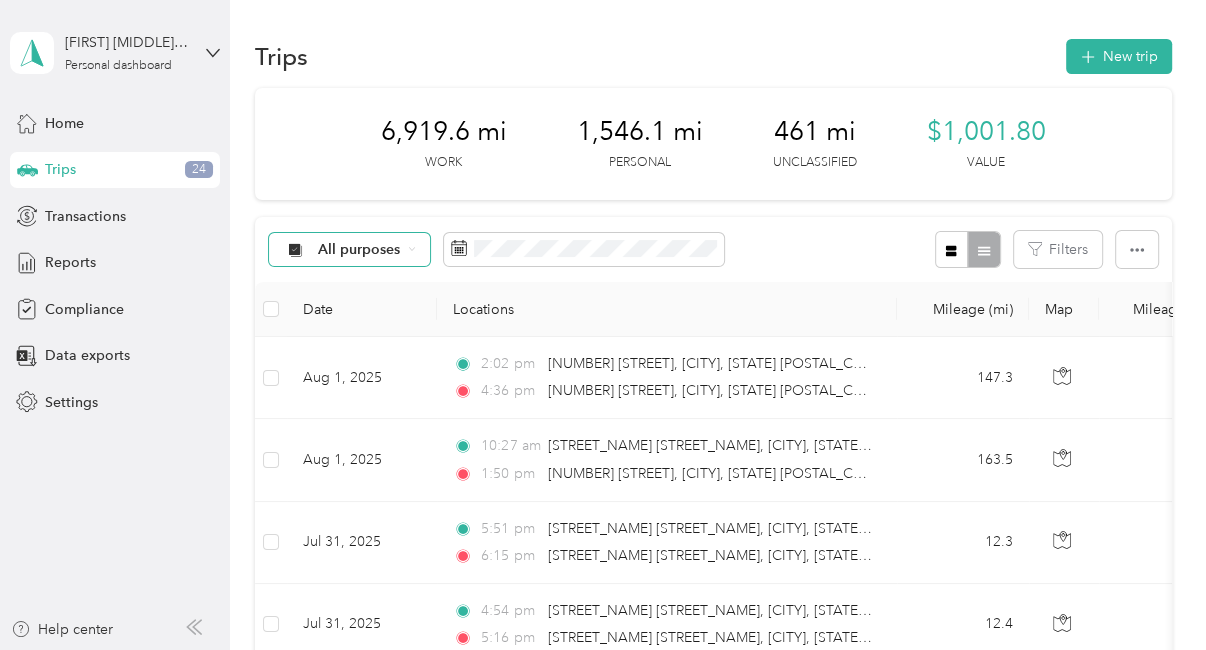 click on "All purposes" at bounding box center (350, 250) 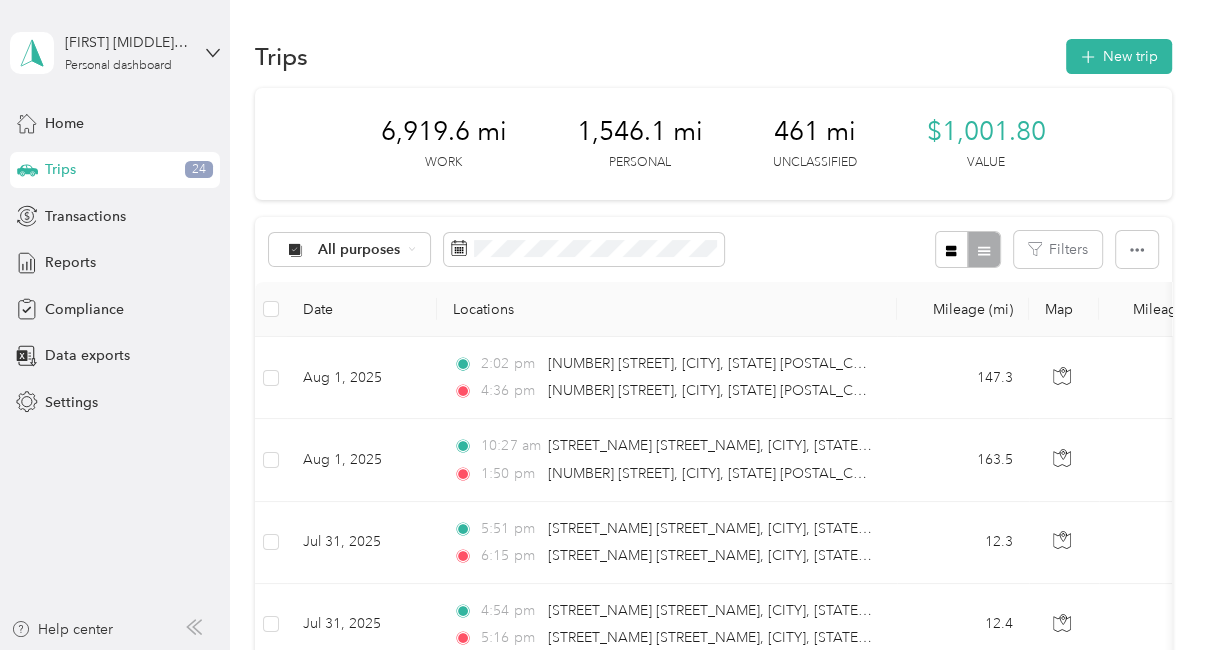 click on "Unclassified" at bounding box center [418, 319] 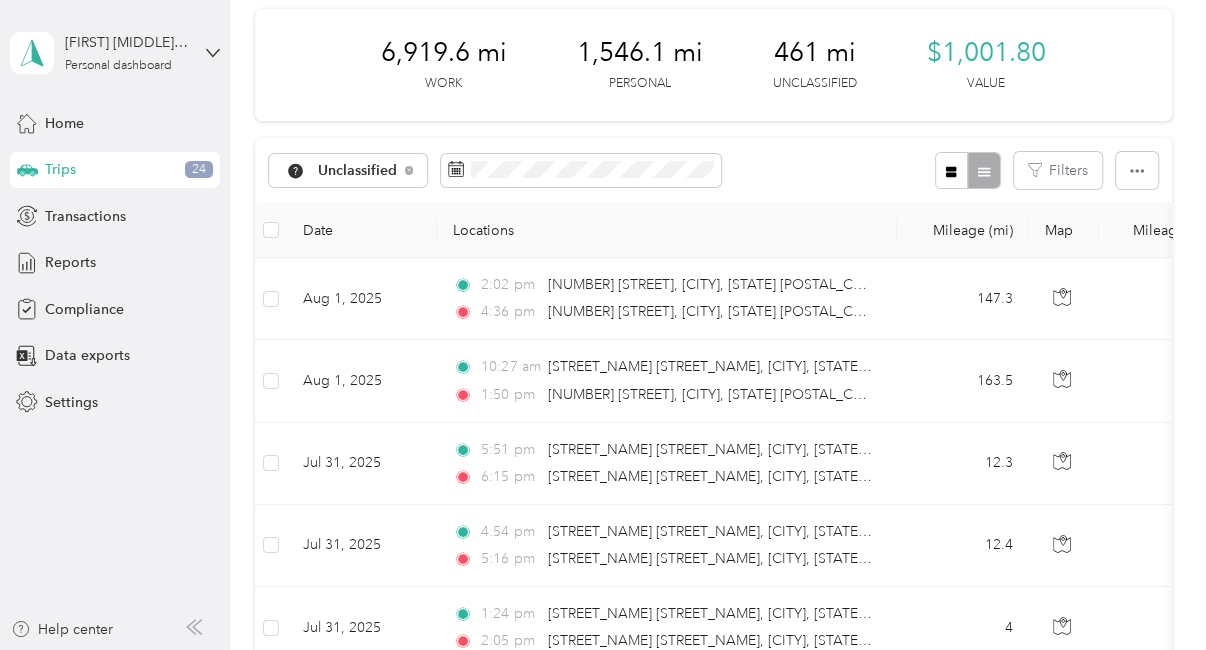 scroll, scrollTop: 100, scrollLeft: 0, axis: vertical 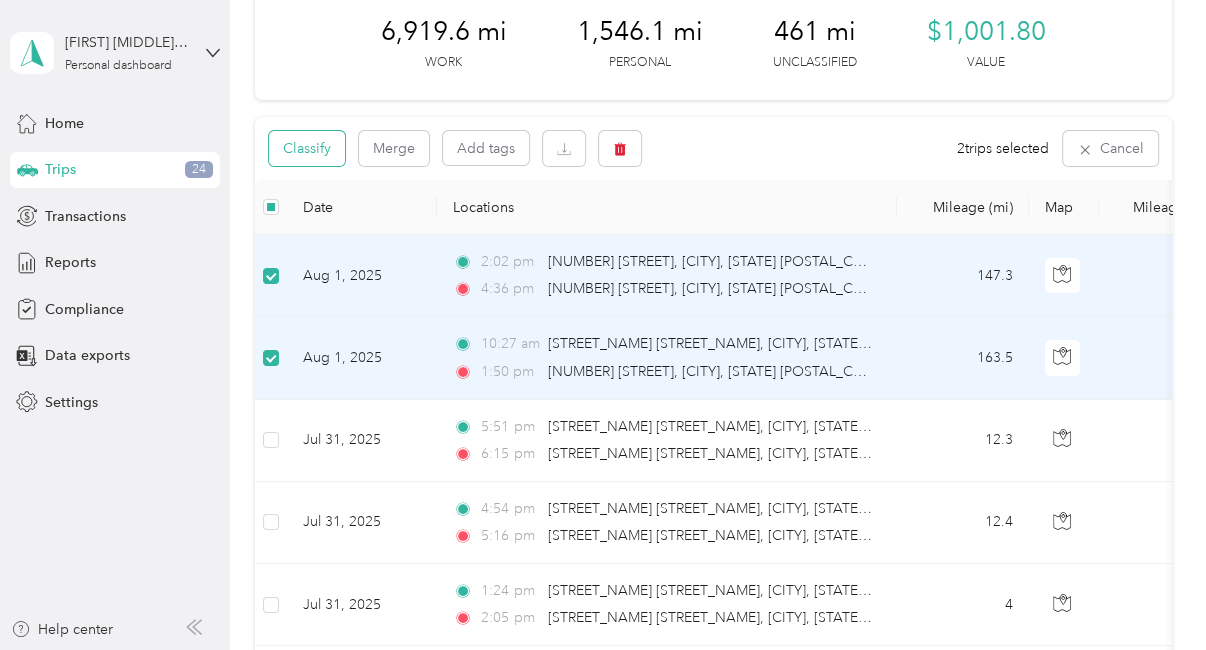 click on "Classify" at bounding box center (307, 148) 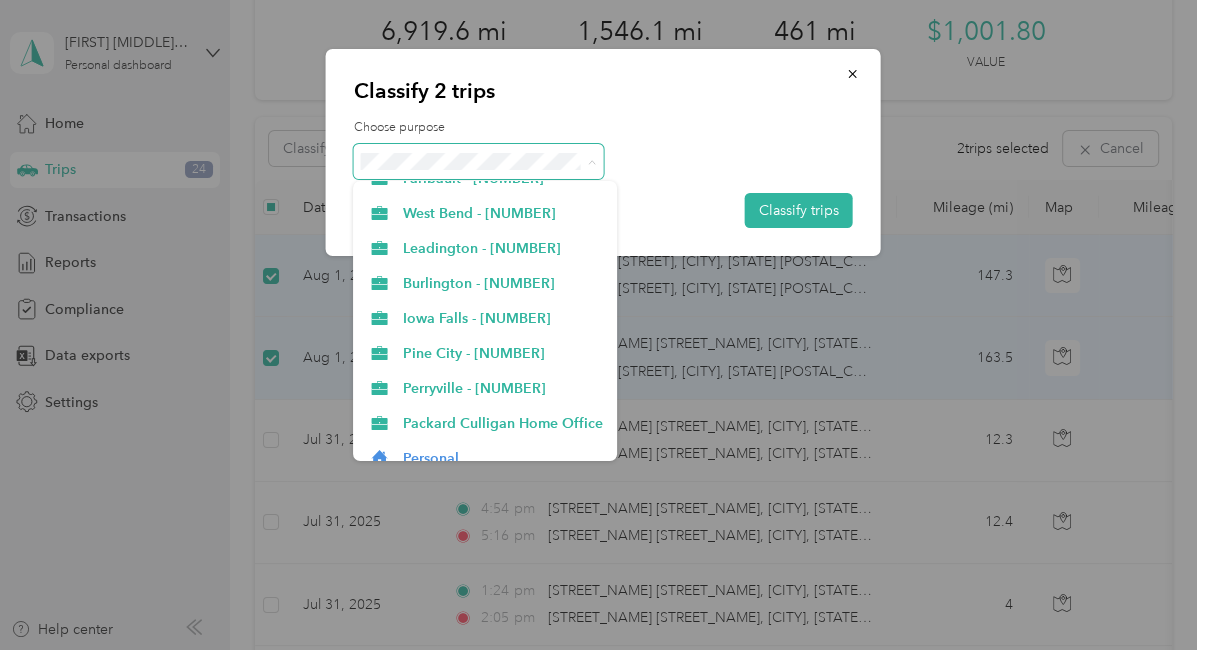 scroll, scrollTop: 1015, scrollLeft: 0, axis: vertical 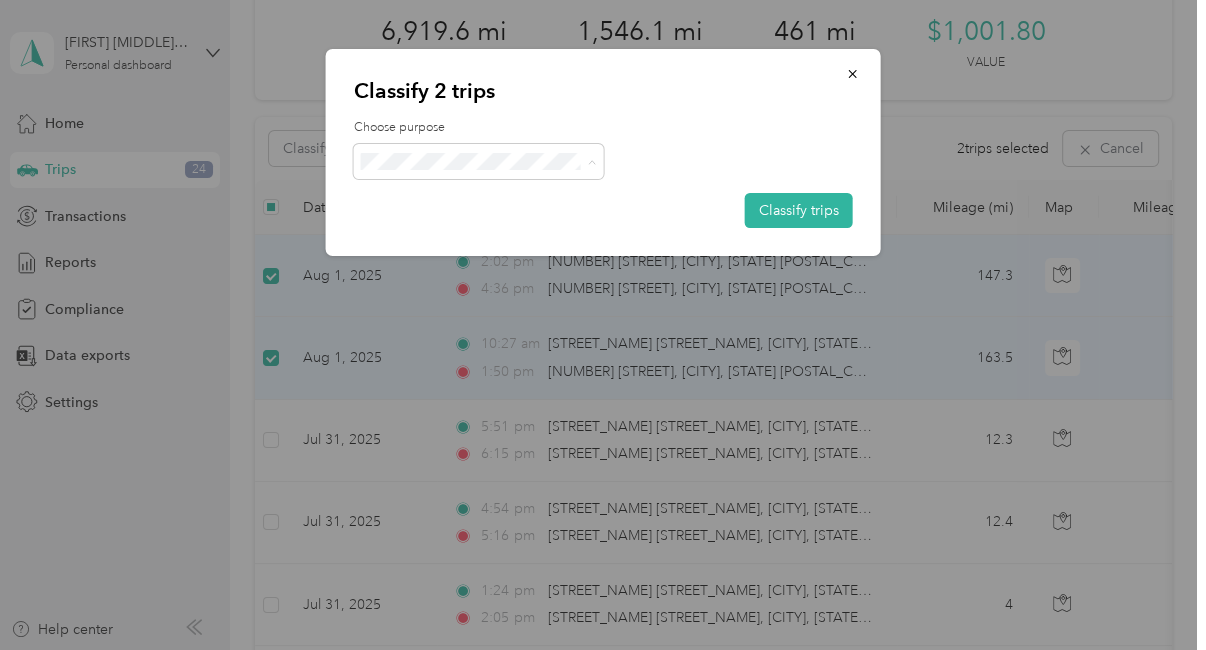 click on "Personal" at bounding box center (503, 443) 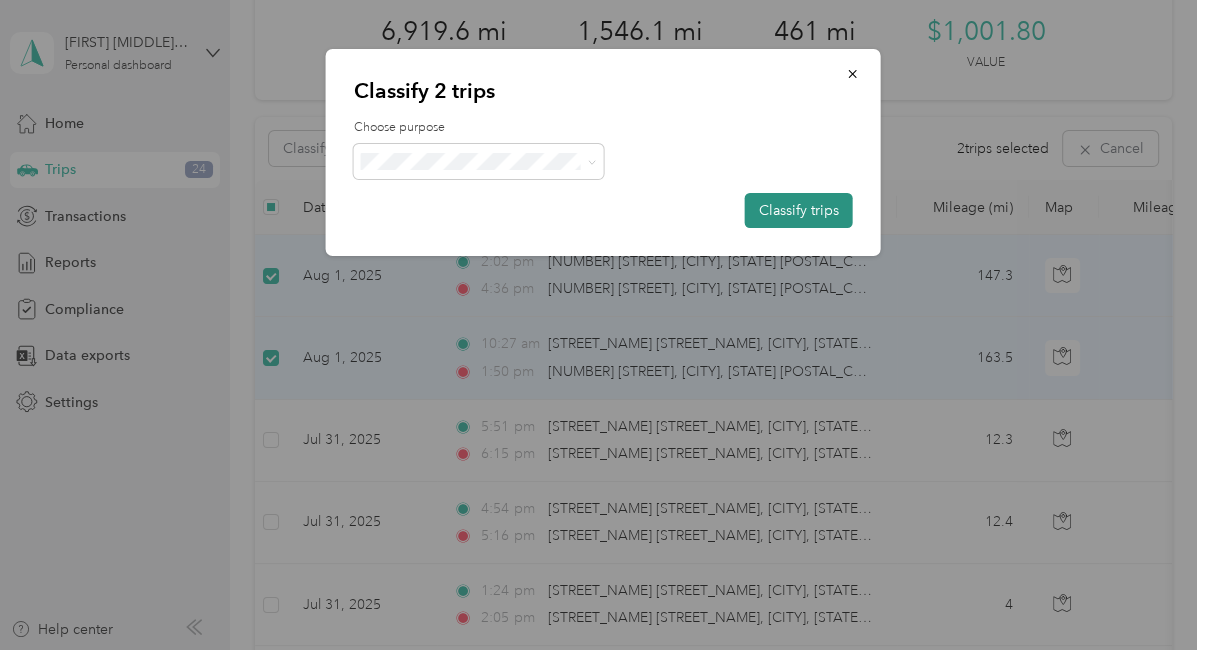 click on "Classify trips" at bounding box center (799, 210) 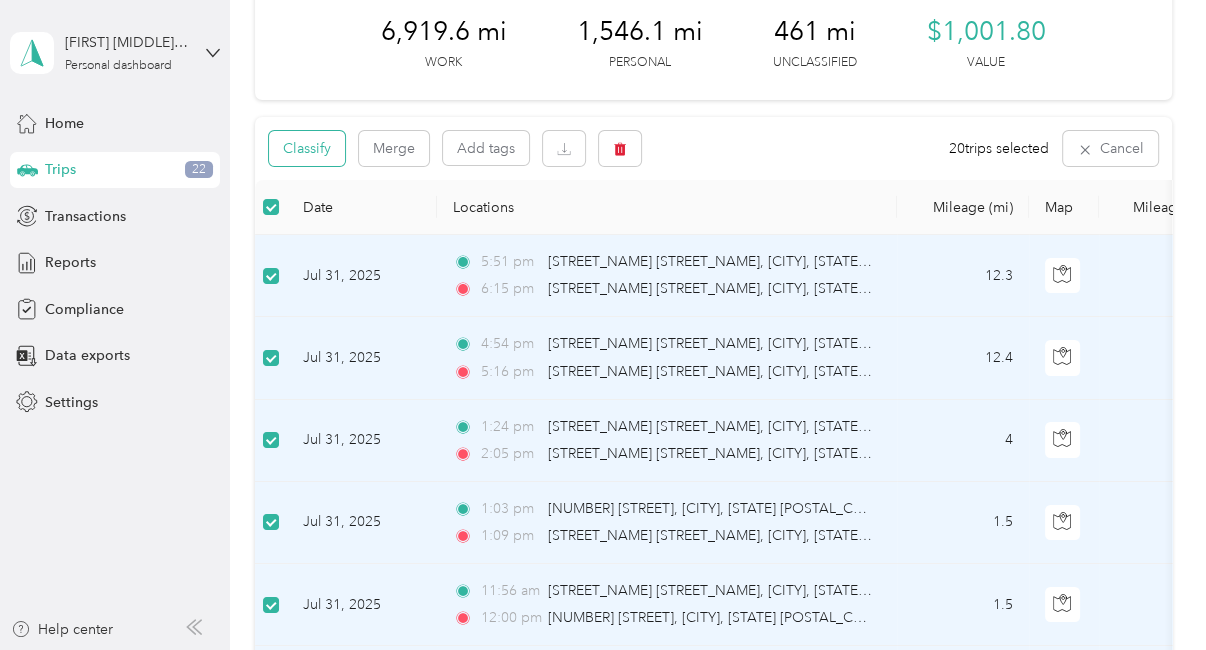 click on "Classify" at bounding box center (307, 148) 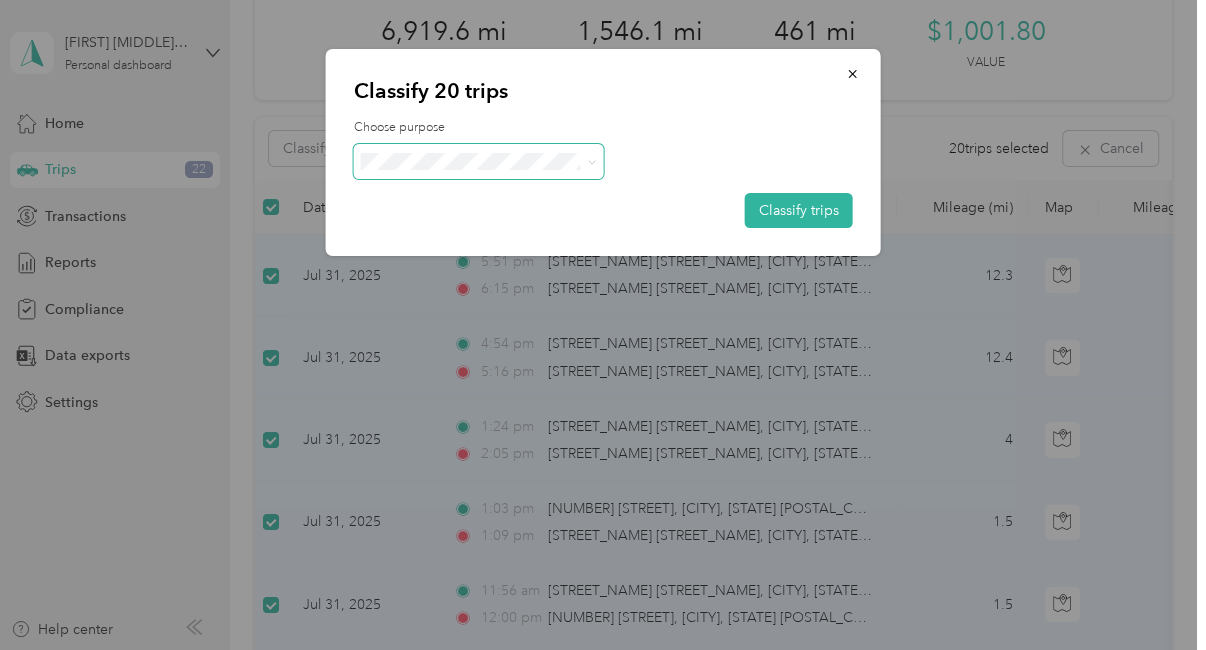 click at bounding box center (479, 161) 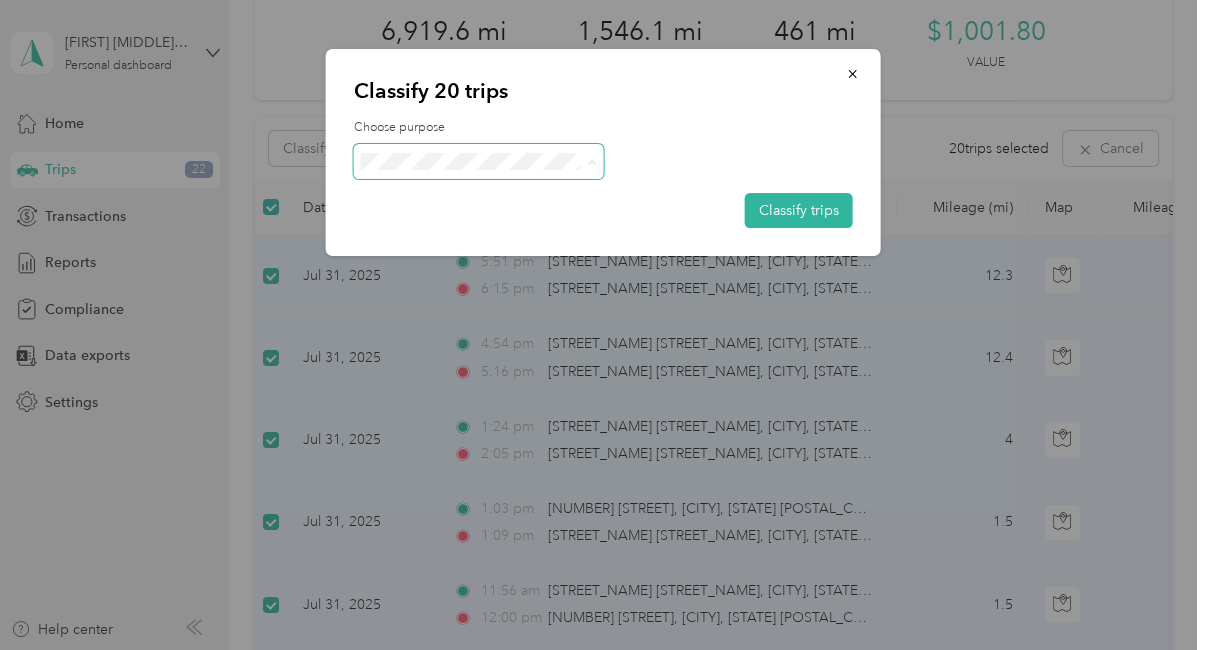 click on "Waukesha - [NUMBER]" at bounding box center [503, 338] 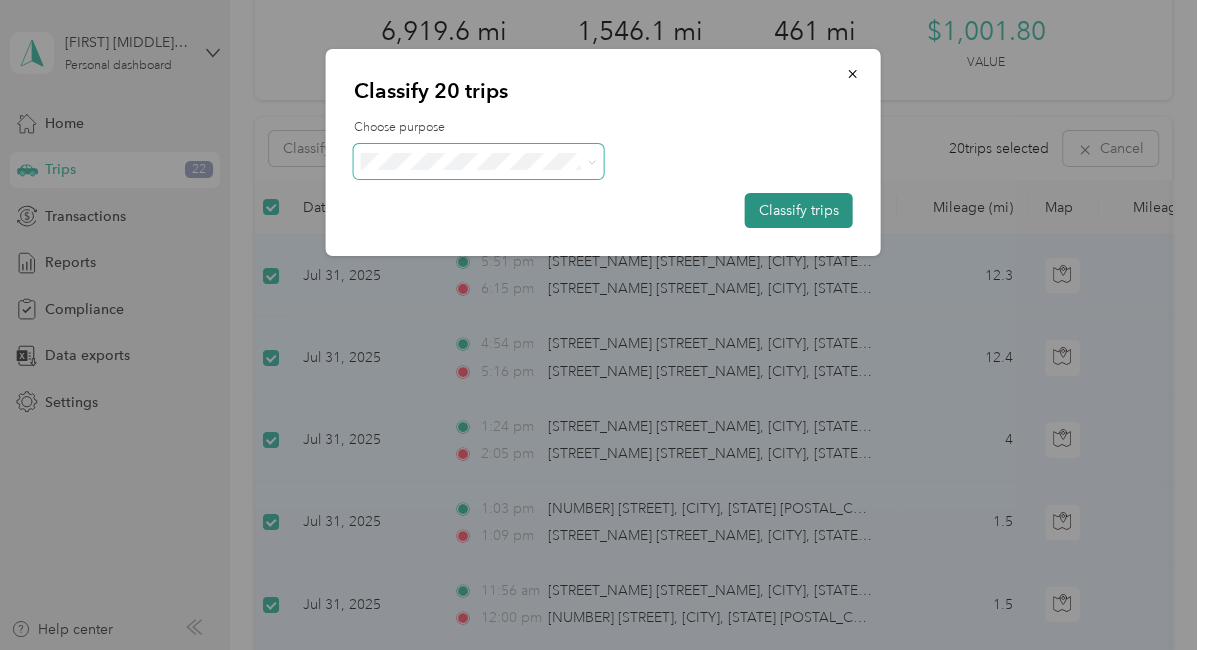 click on "Classify trips" at bounding box center [799, 210] 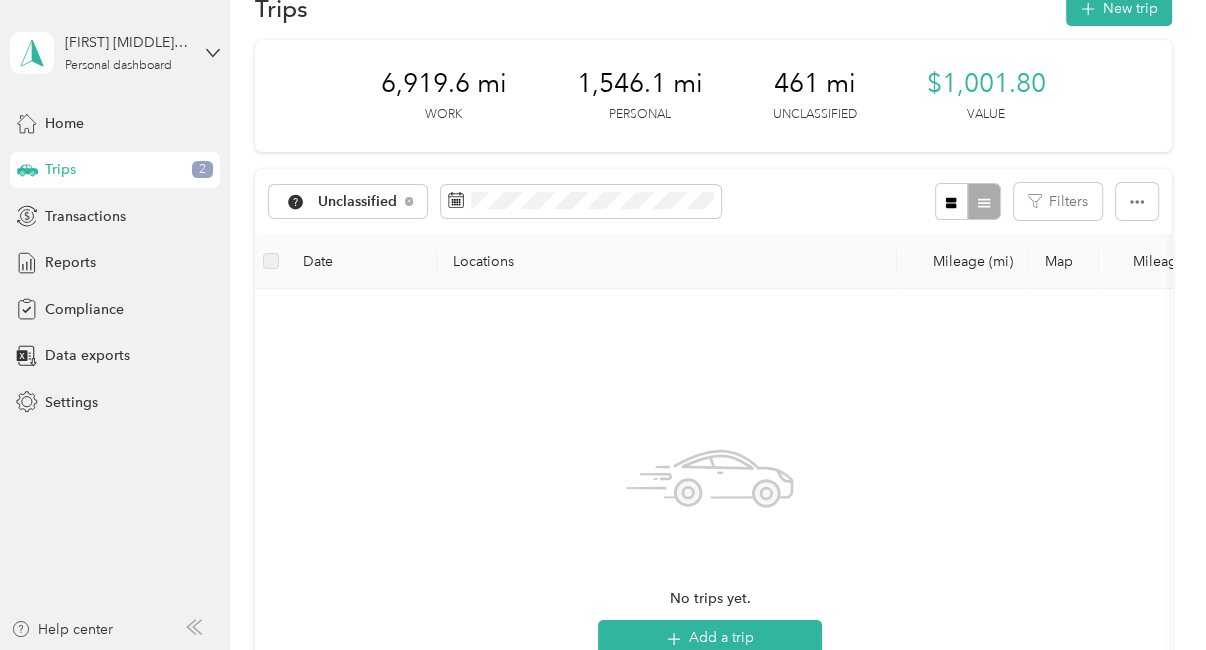 scroll, scrollTop: 0, scrollLeft: 0, axis: both 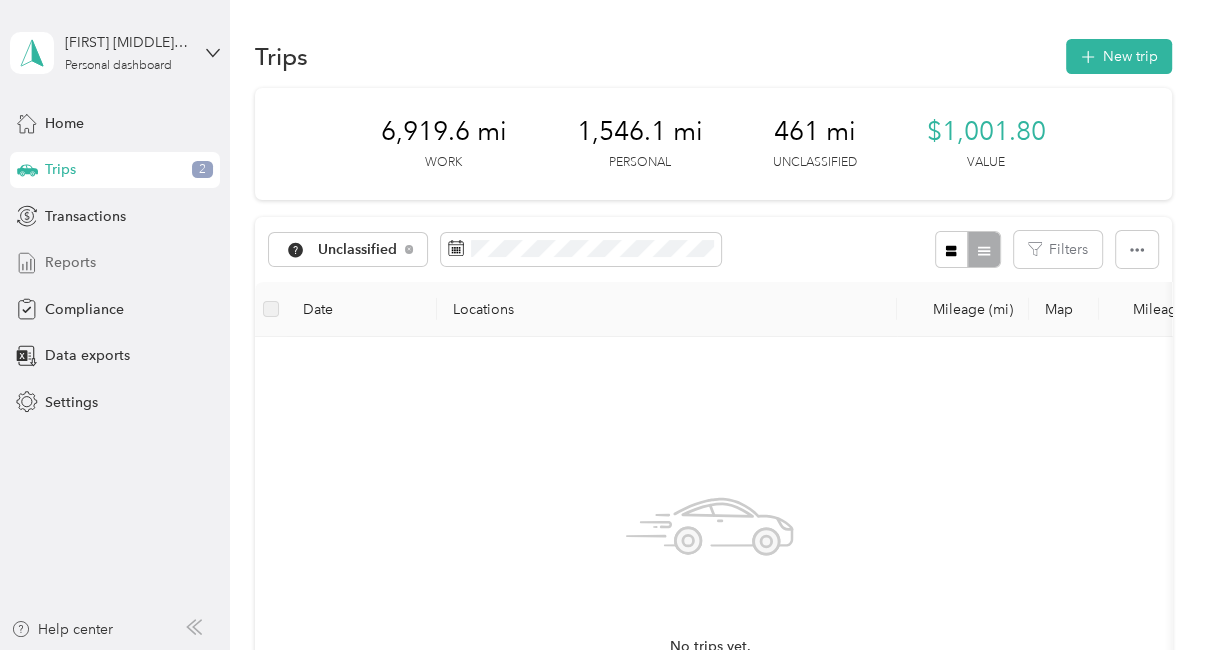 click on "Reports" at bounding box center [70, 262] 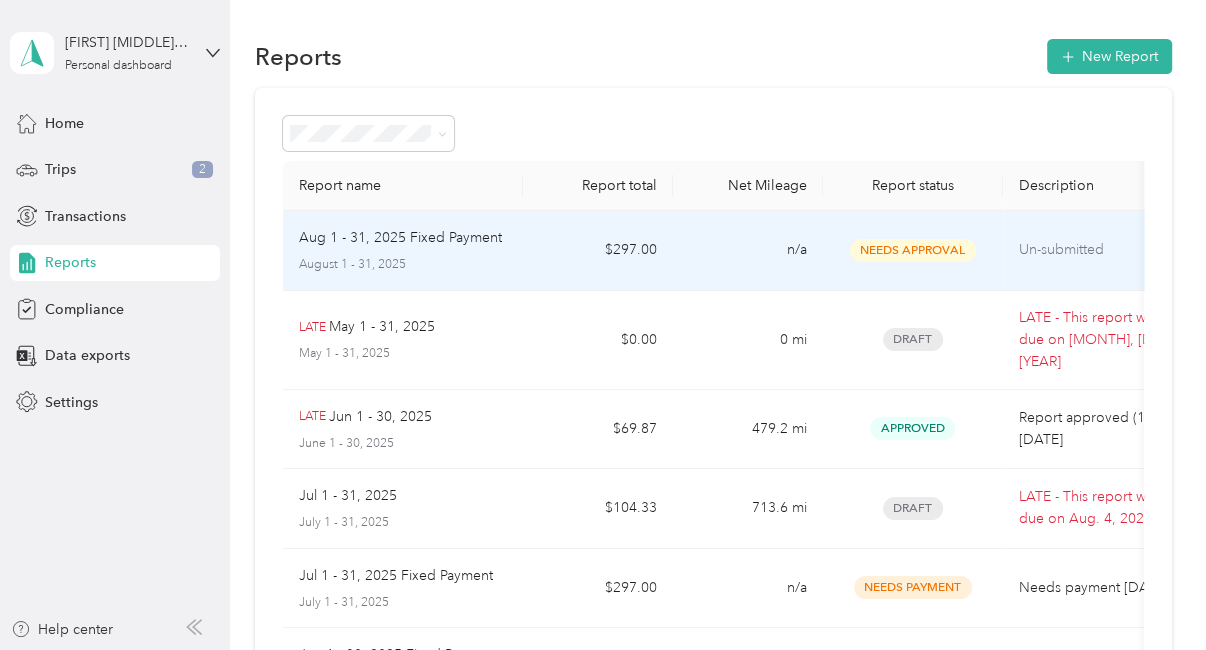 click on "Aug 1 - 31, 2025 Fixed Payment" at bounding box center [400, 238] 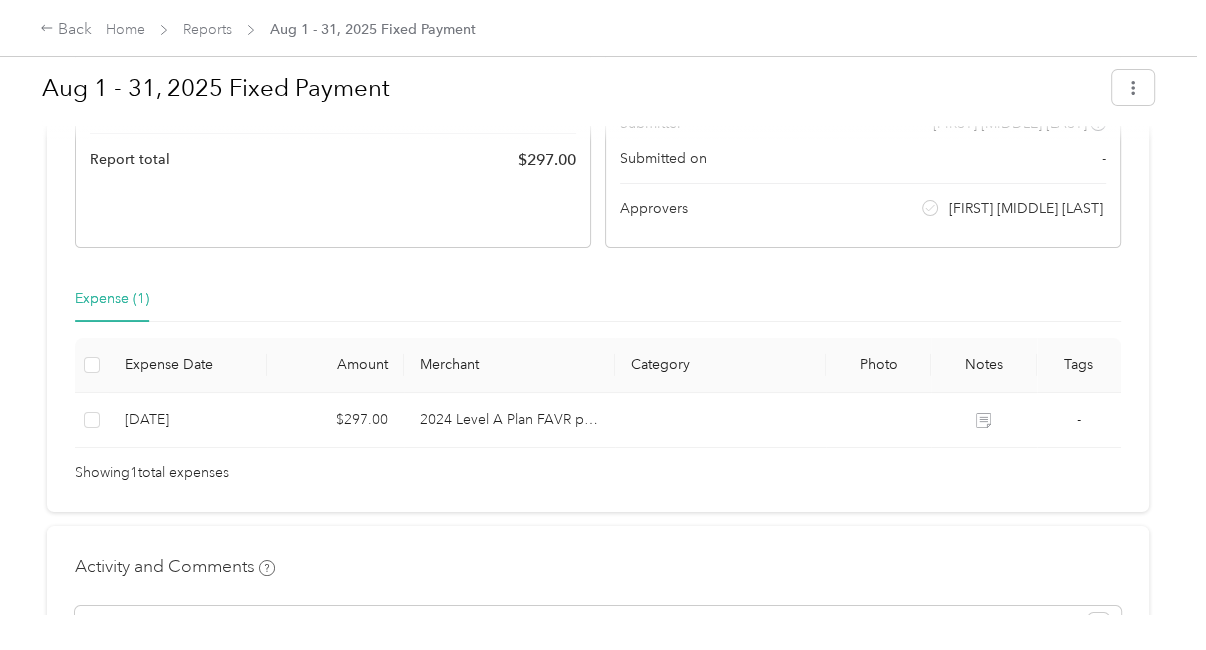 scroll, scrollTop: 471, scrollLeft: 0, axis: vertical 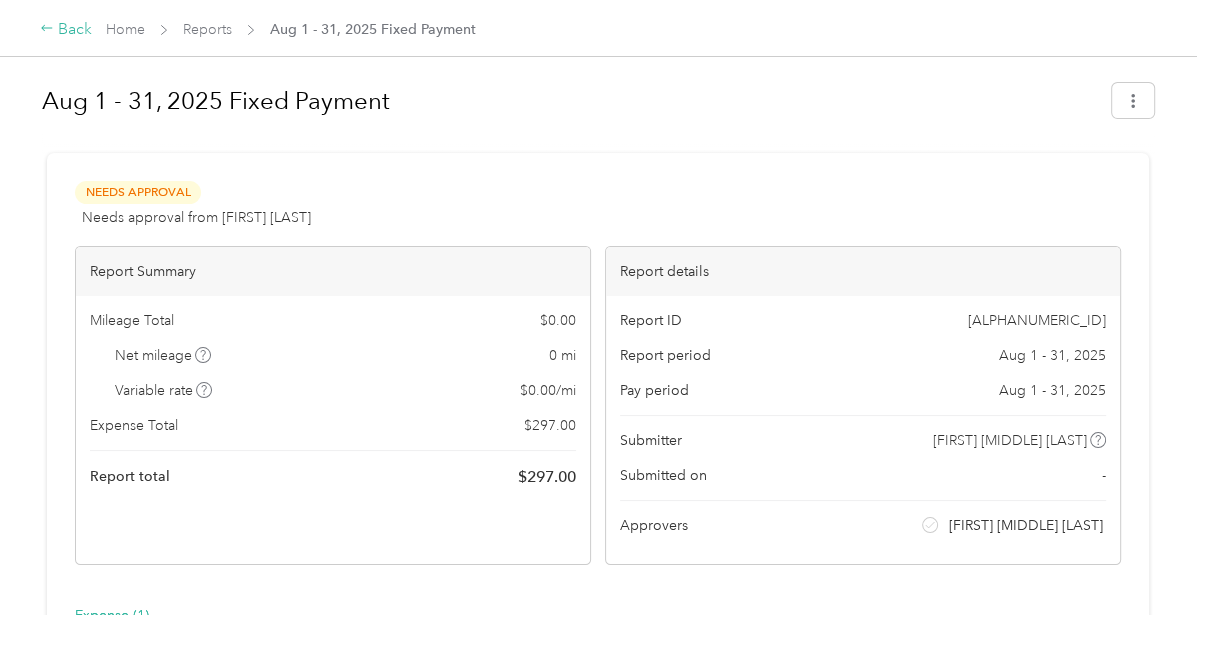 click 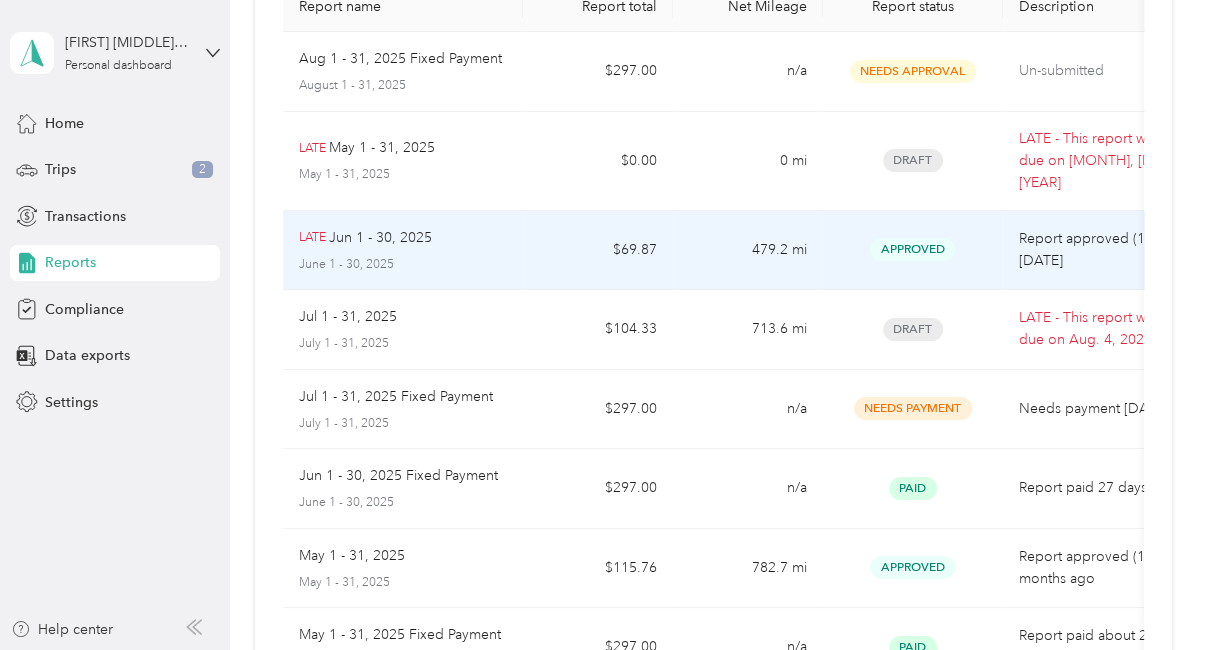 scroll, scrollTop: 200, scrollLeft: 0, axis: vertical 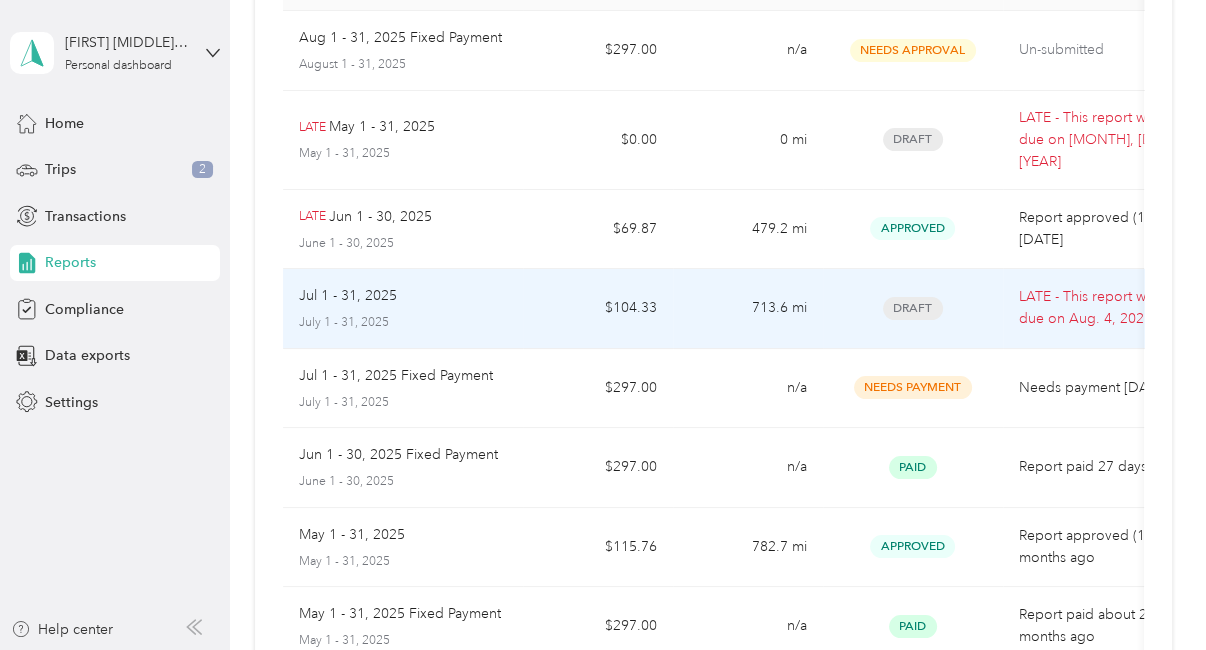 click on "Jul 1 - 31, 2025 July 1 - 31, 2025" at bounding box center [403, 308] 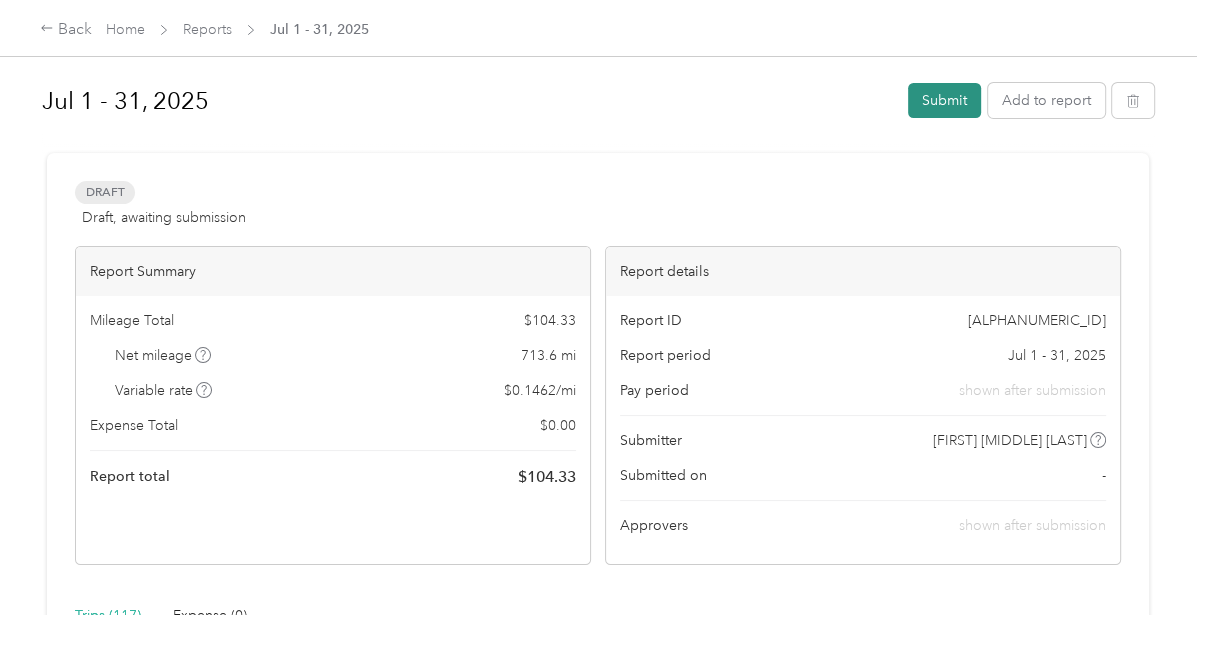 click on "Submit" at bounding box center [944, 100] 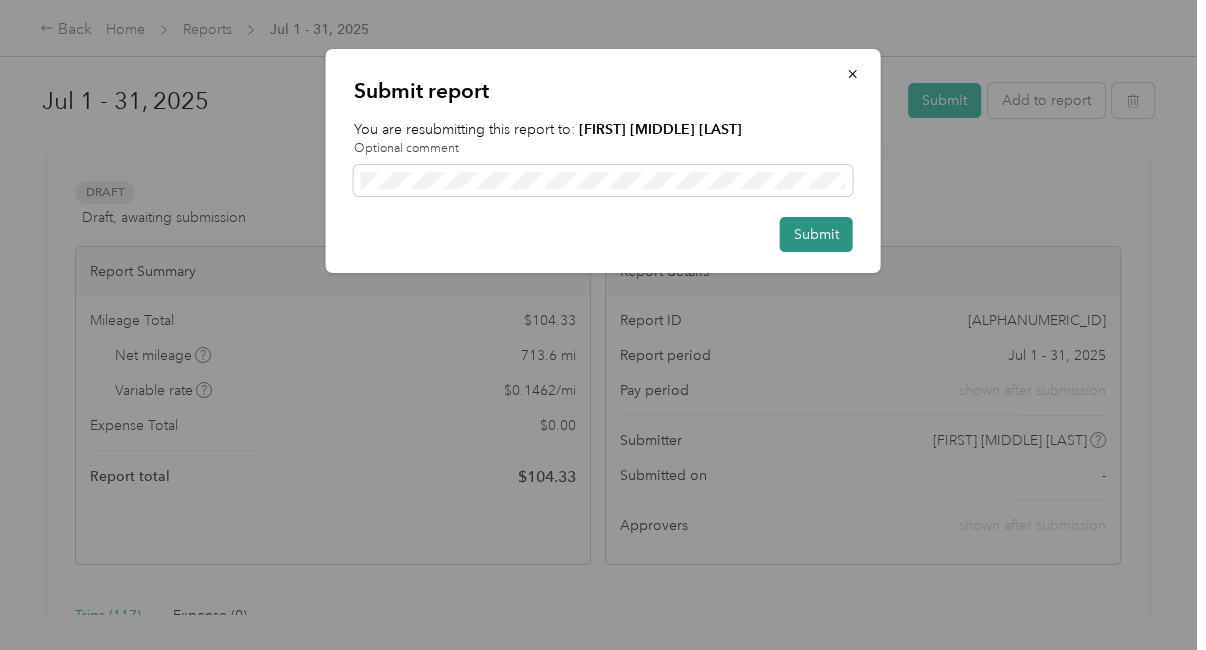 click on "Submit" at bounding box center [816, 234] 